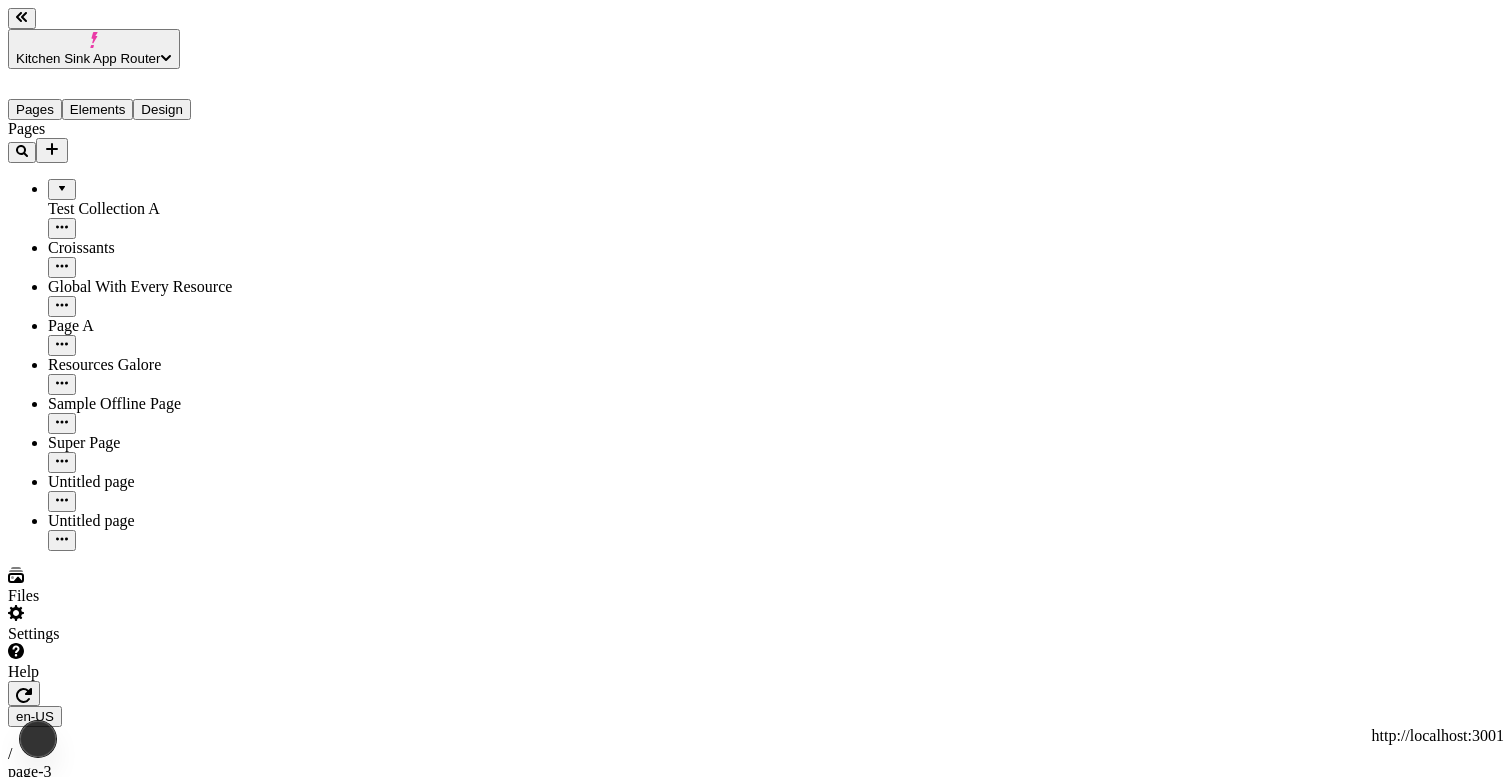 scroll, scrollTop: 0, scrollLeft: 0, axis: both 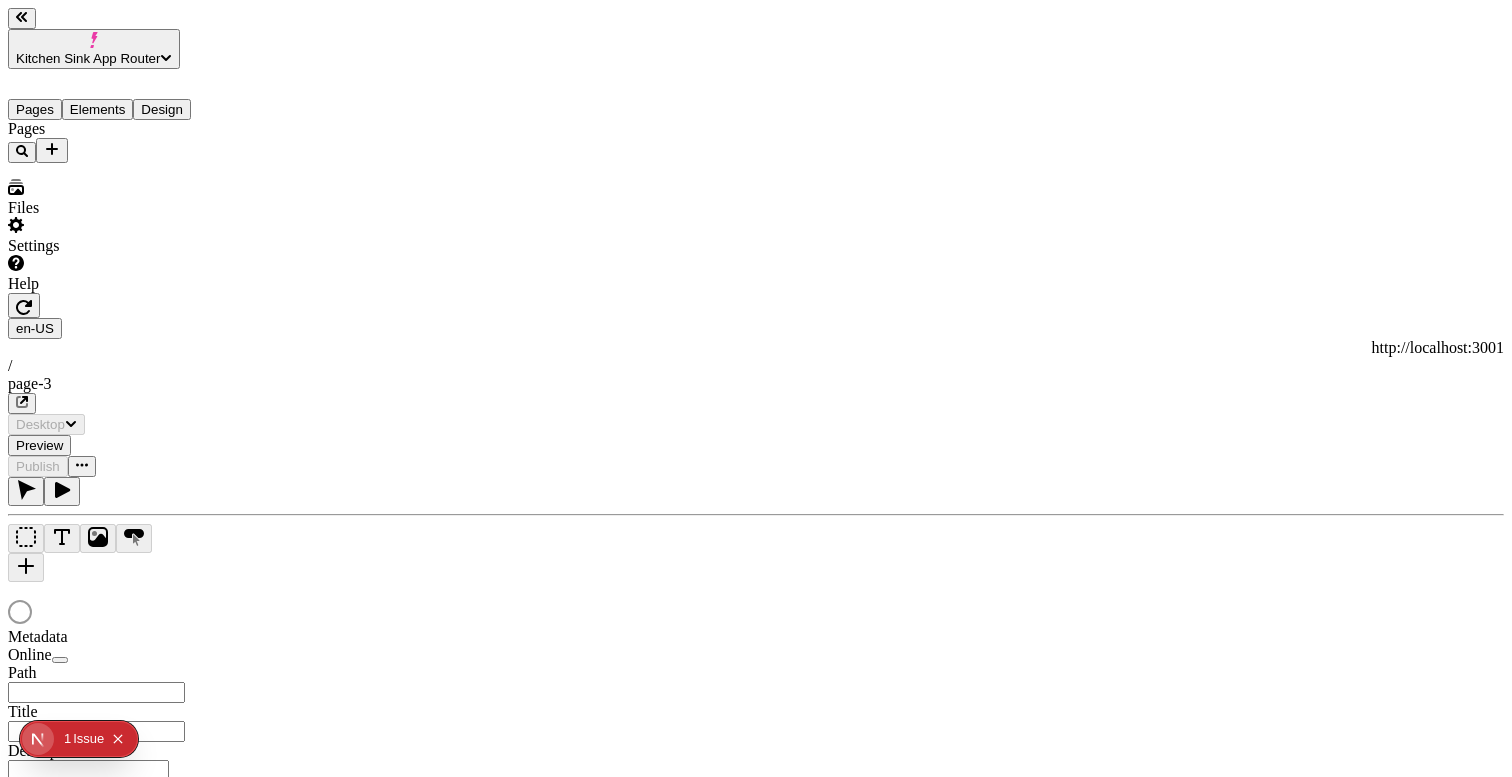 checkbox on "true" 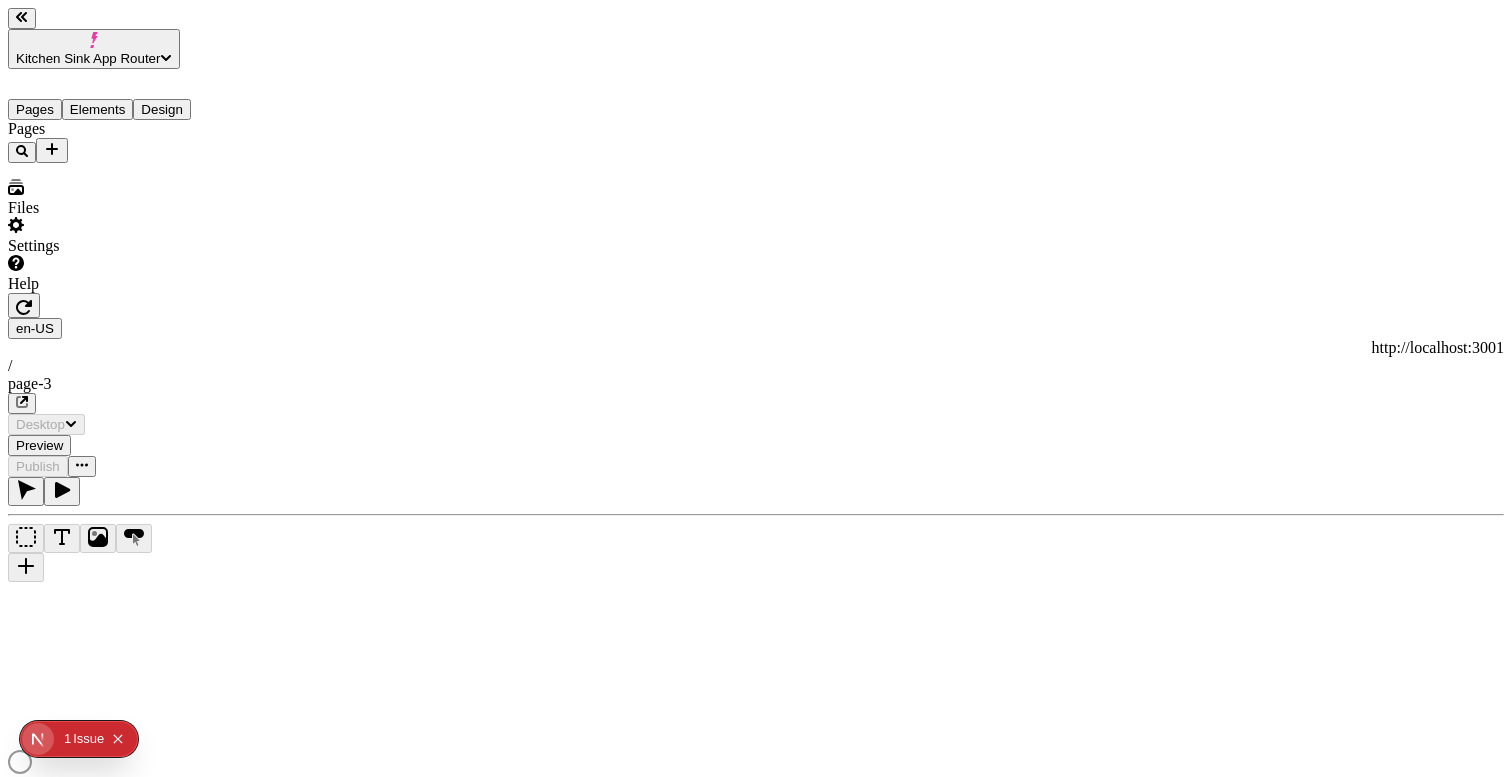 type on "/page-3" 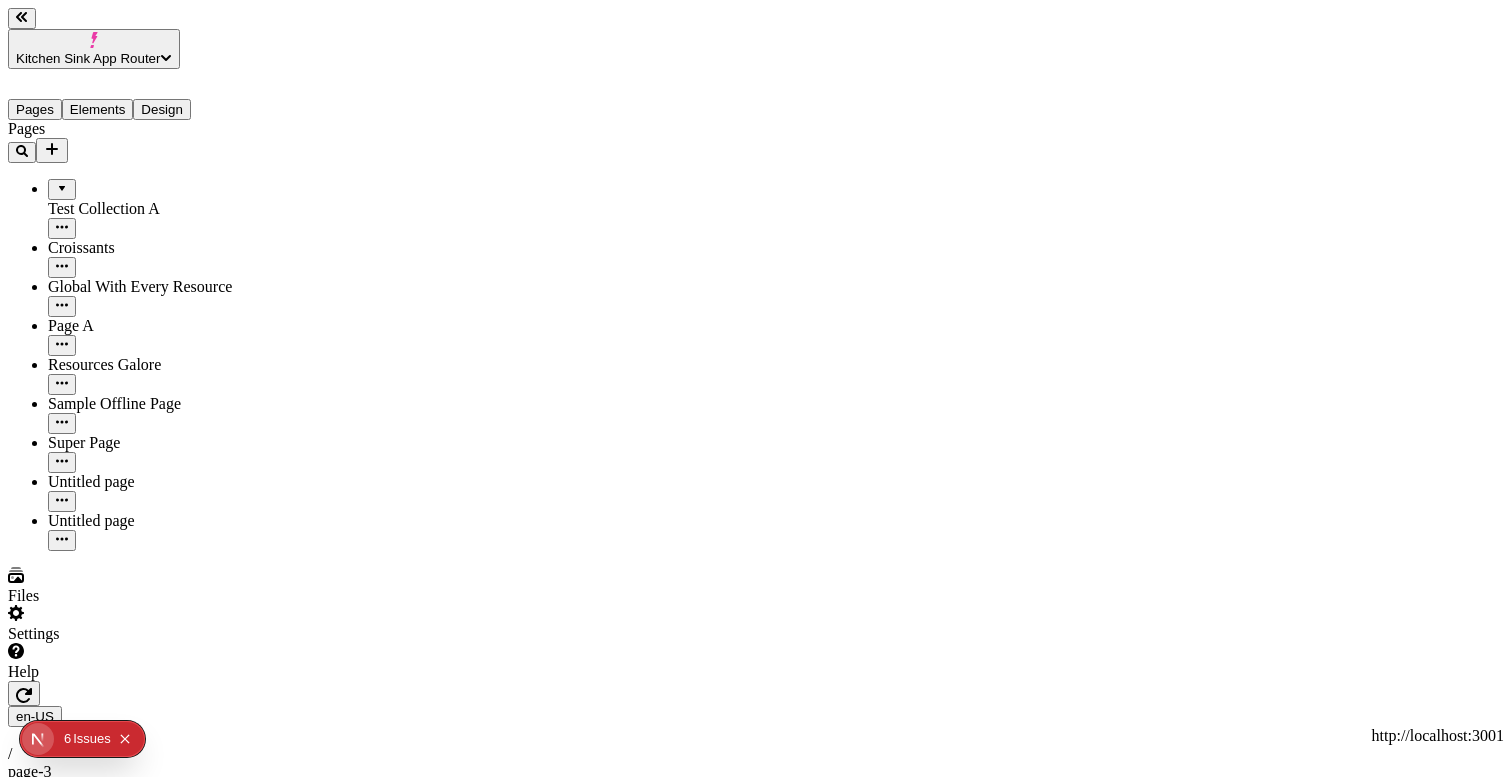 scroll, scrollTop: 0, scrollLeft: 0, axis: both 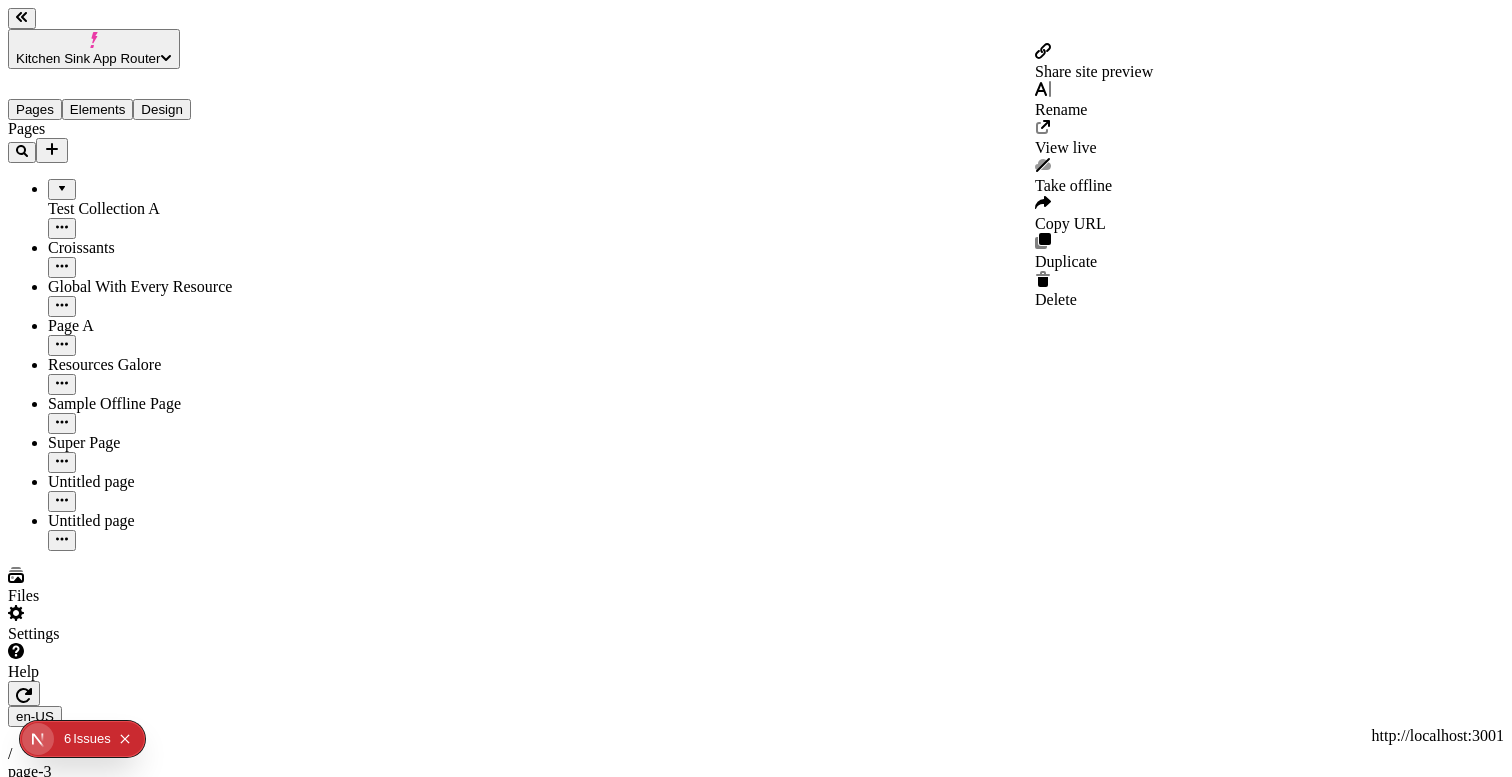 click at bounding box center [82, 854] 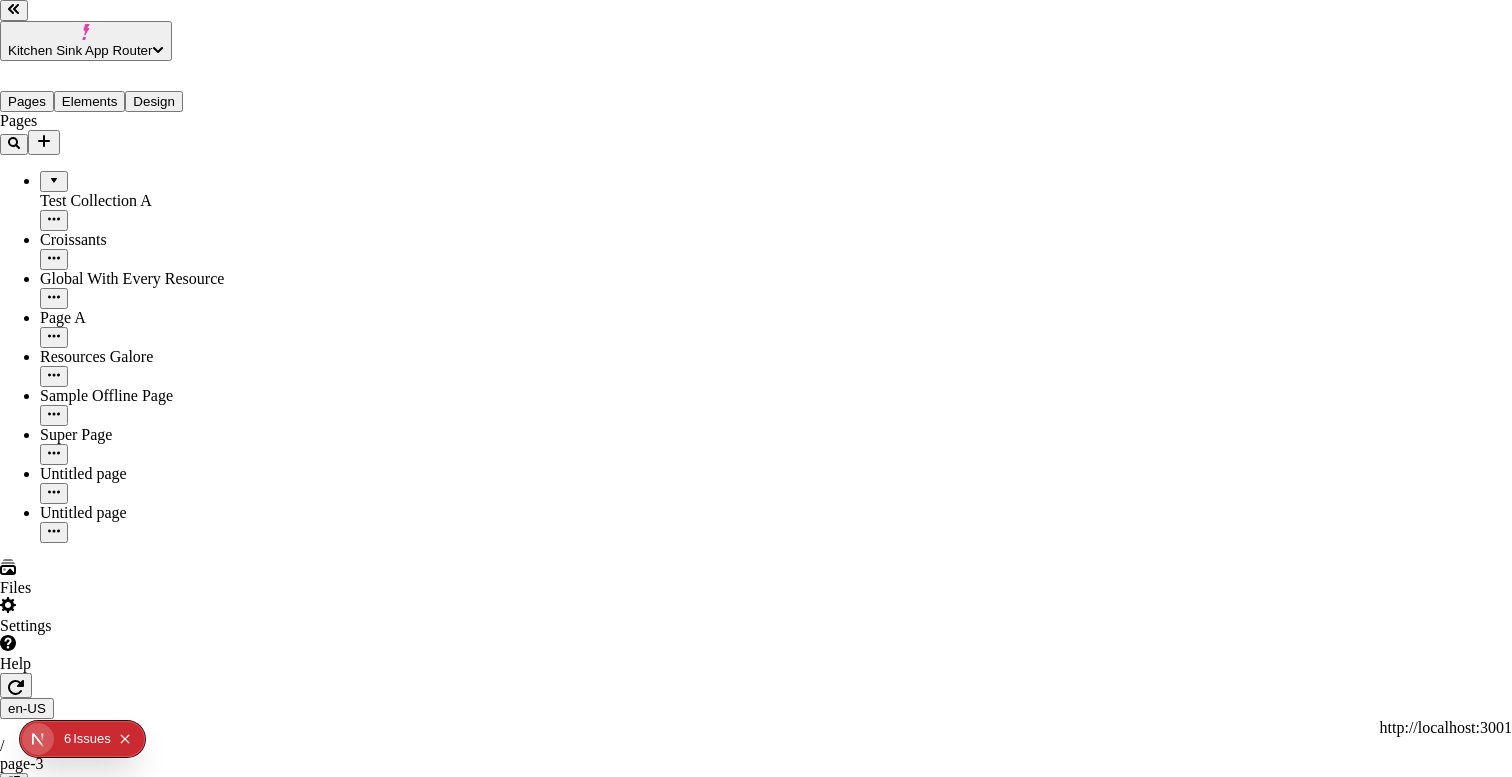 drag, startPoint x: 745, startPoint y: 332, endPoint x: 836, endPoint y: 425, distance: 130.11533 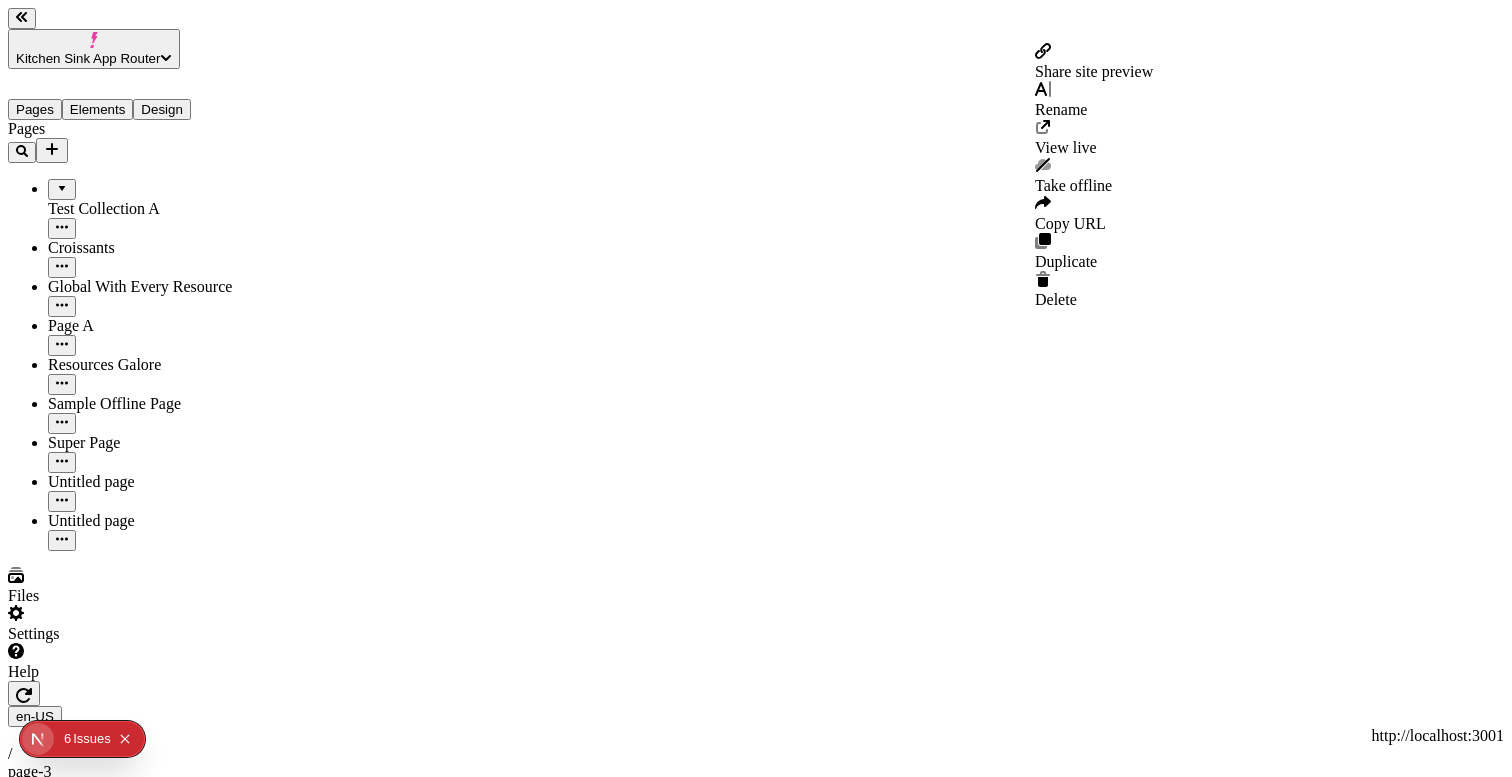 click at bounding box center [82, 854] 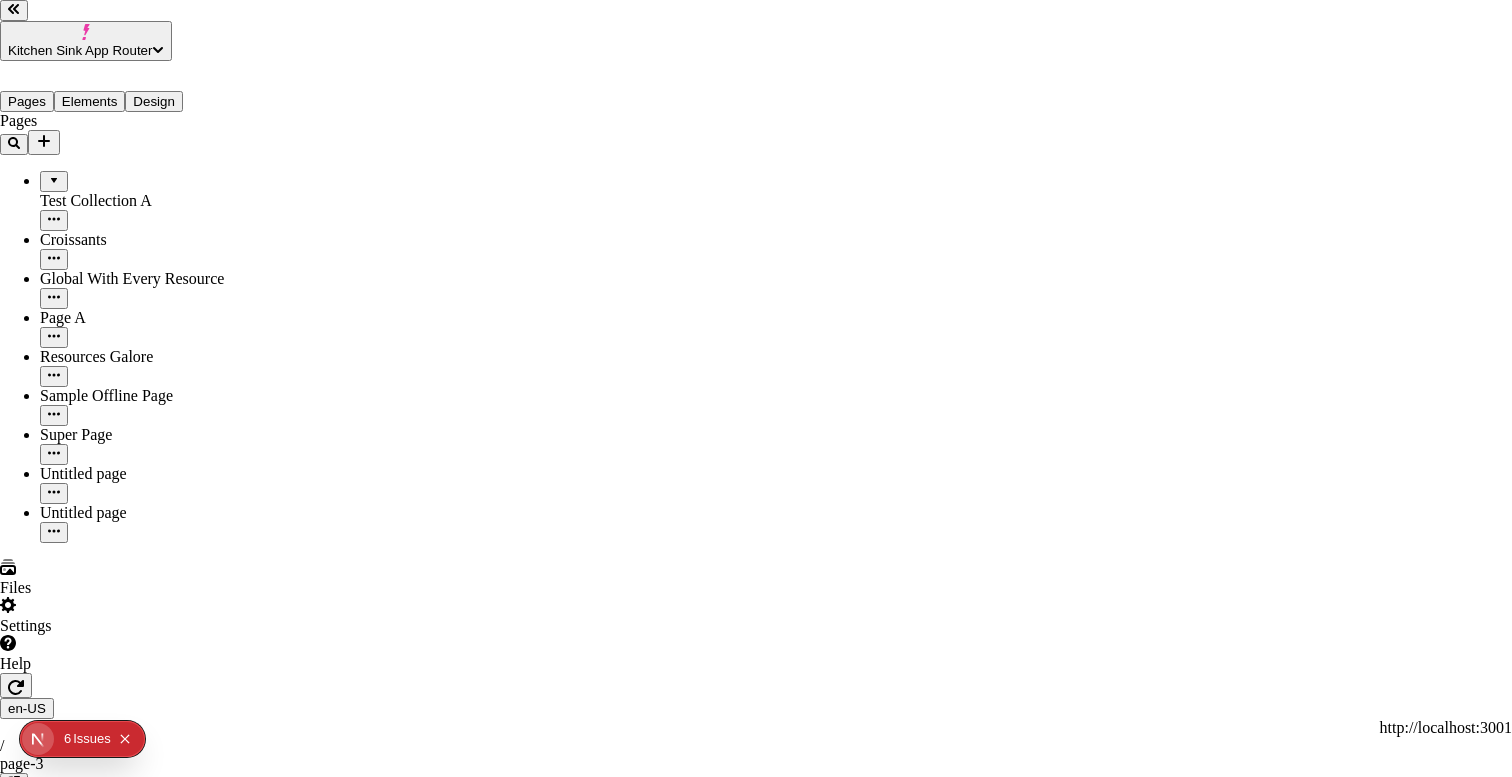 click on "Share site preview Public preview If enabled, anyone with the link can view this preview" at bounding box center [756, 3498] 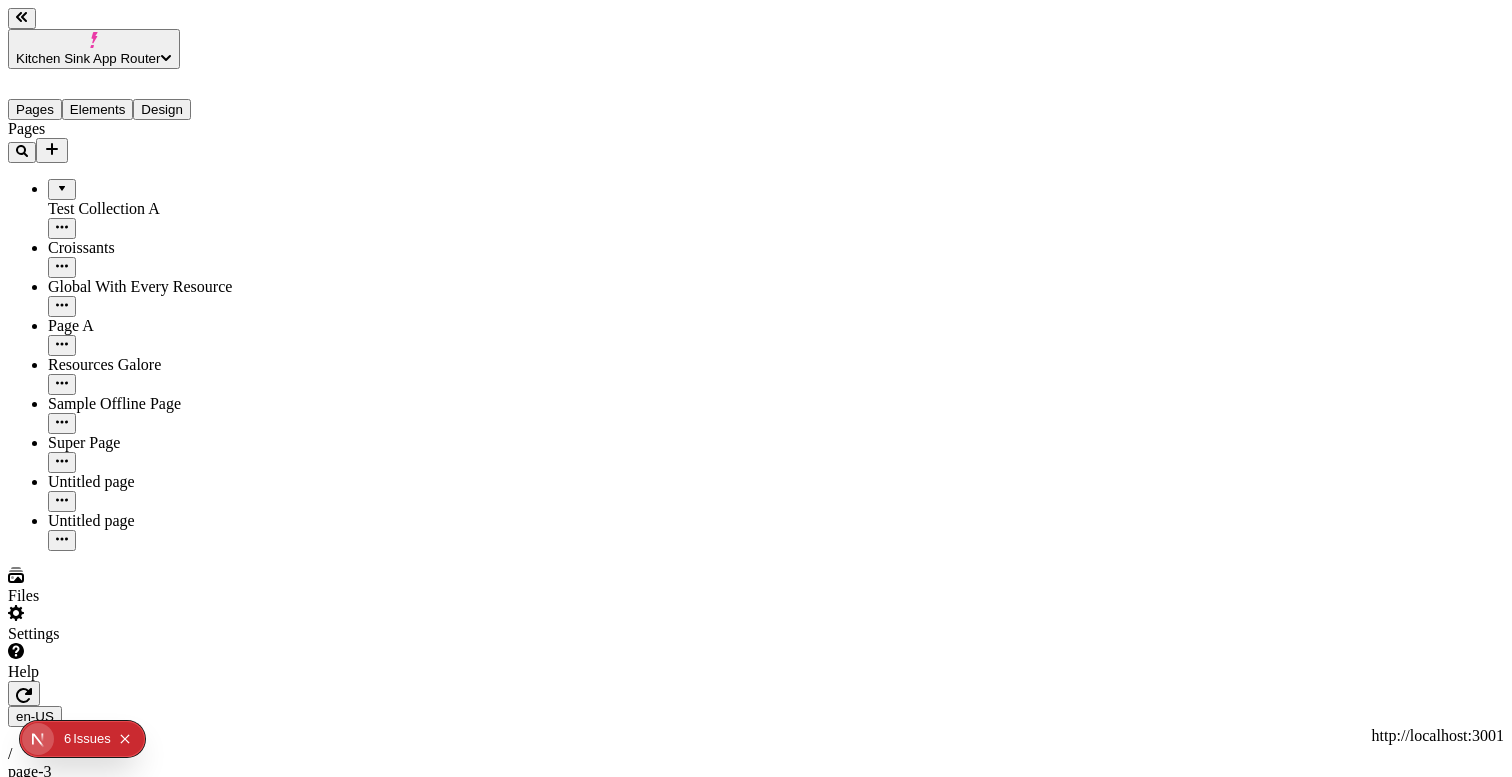 click 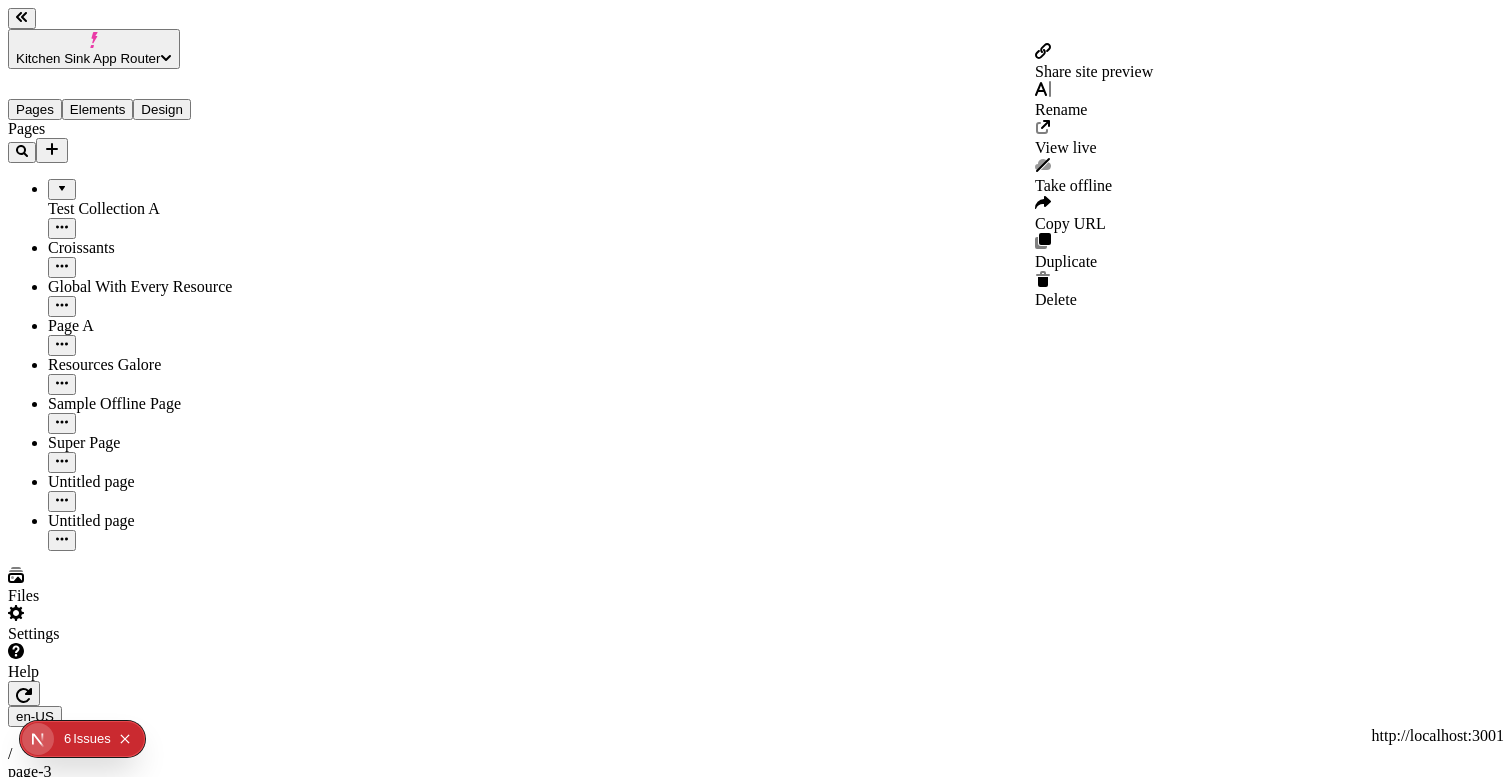 click on "Share site preview" at bounding box center (1094, 71) 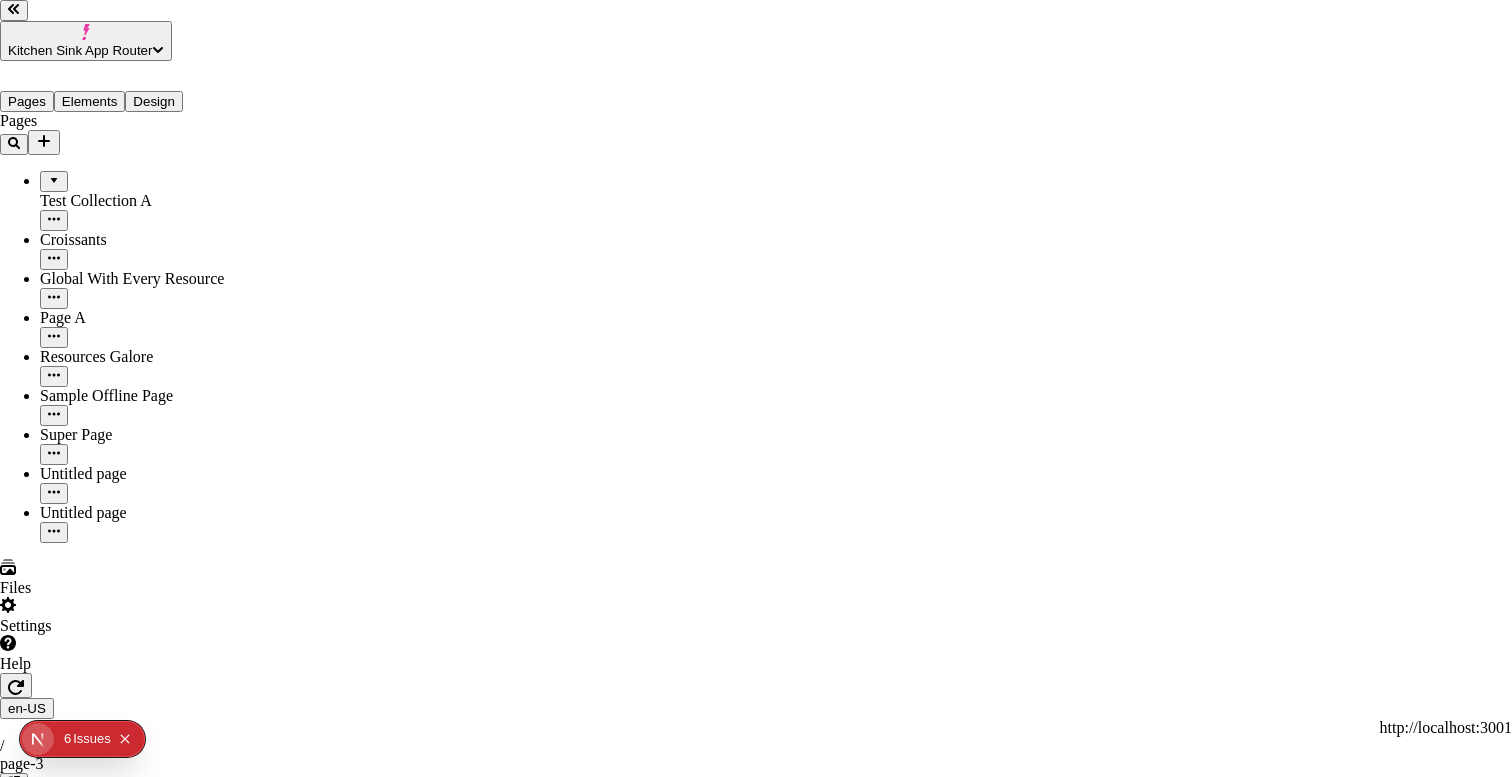 click at bounding box center (8, 3677) 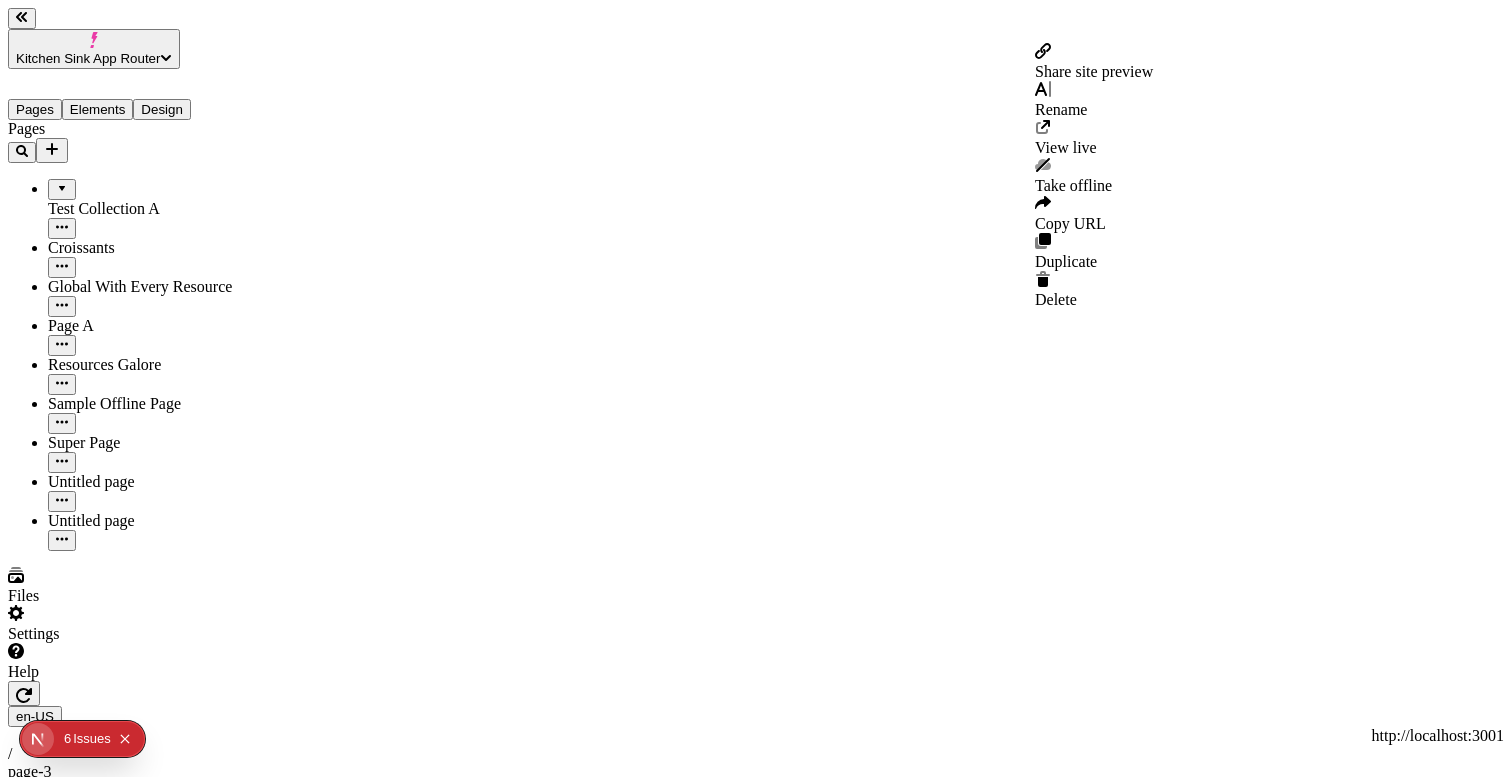 click 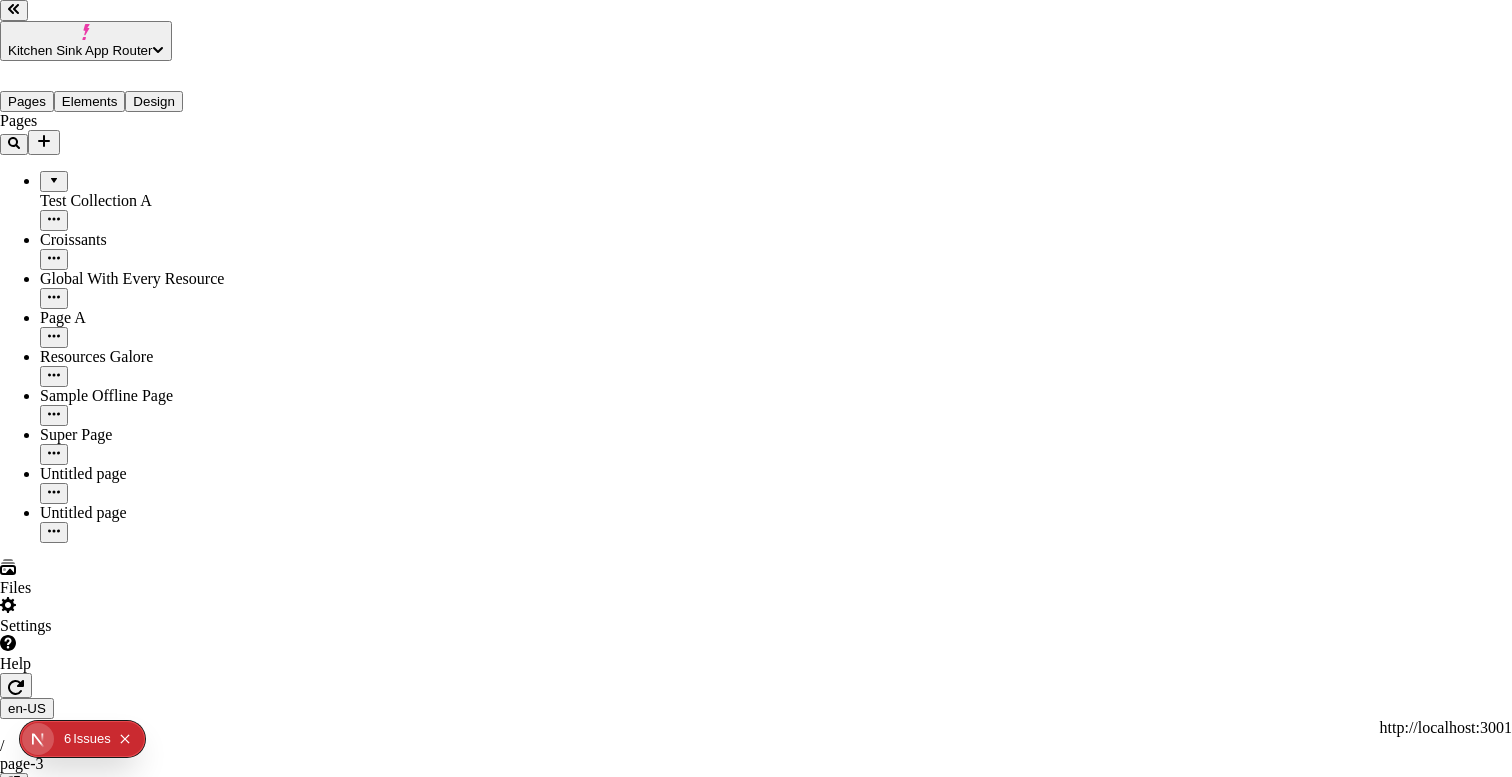 click on "Share site preview http://localhost:7050/share/d0e16bf1-8dbb-428f-a1bd-64853ddf3215 This preview link expires  [DATE] Public preview If enabled, anyone with the link can view this preview" at bounding box center (756, 3540) 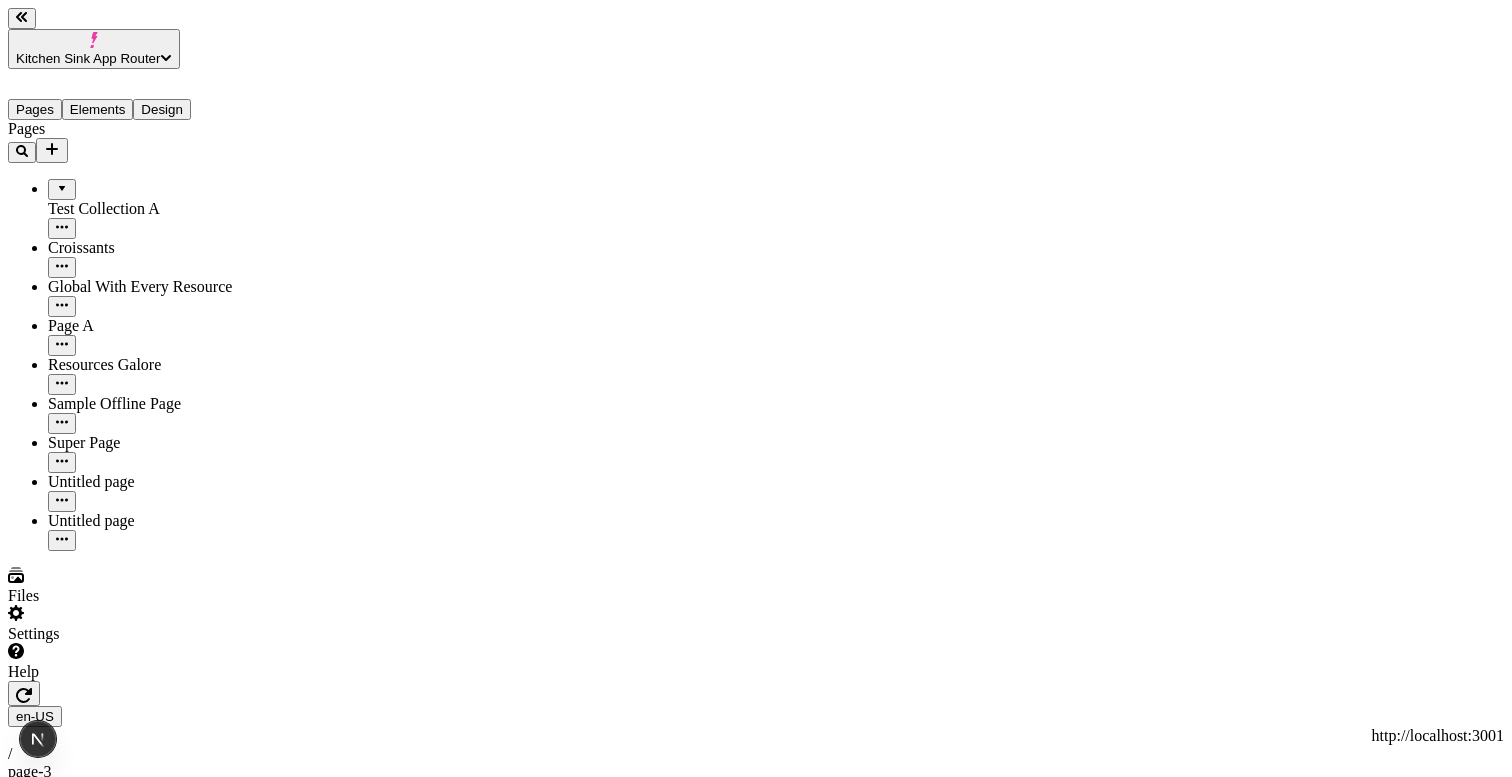 click 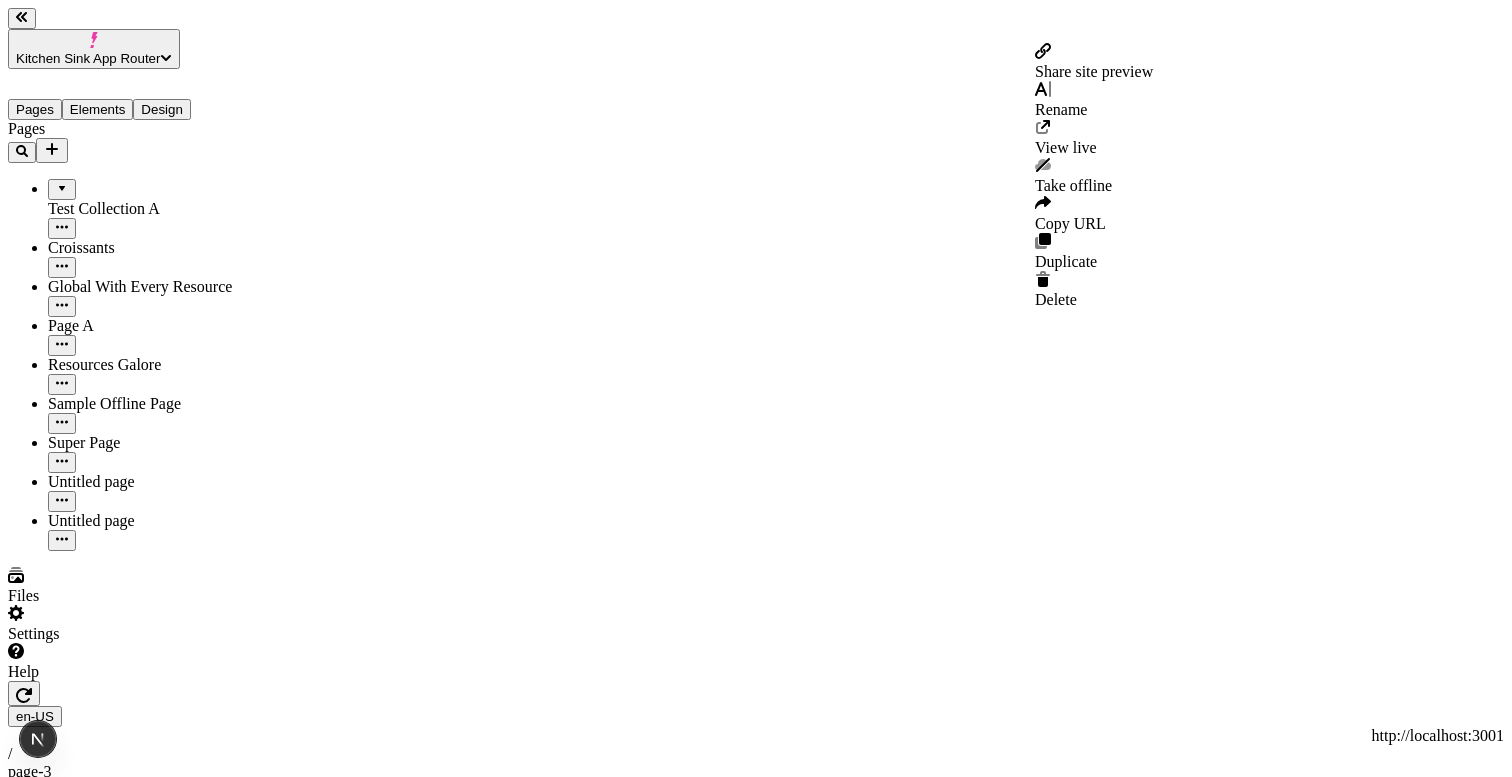 click on "Share site preview Rename View live Take offline Copy URL Duplicate Delete" at bounding box center [1094, 176] 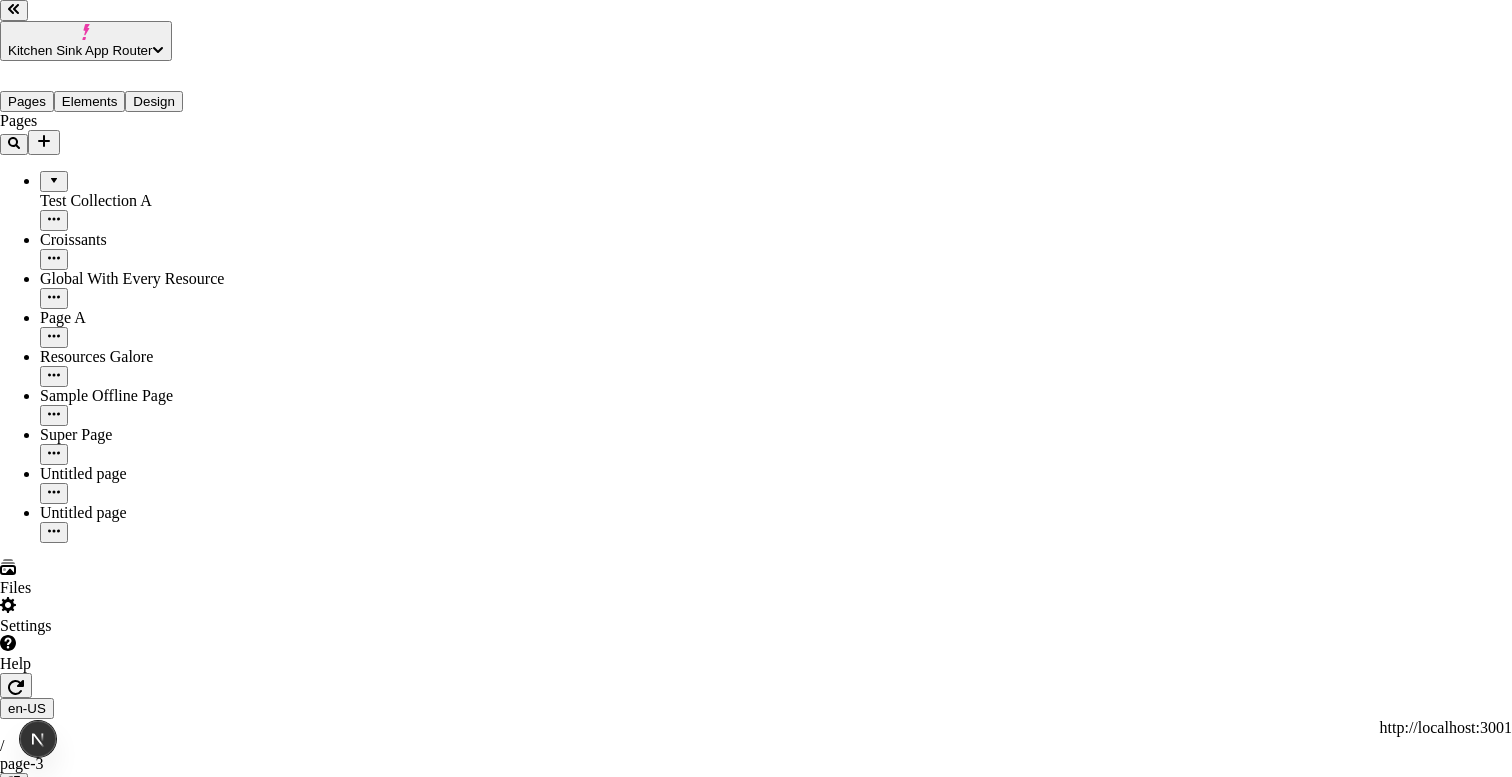 click on "http://localhost:7050/share/0a2a7912-8225-419e-99fc-937eba400104 This preview link expires  [DATE]" at bounding box center (756, 3523) 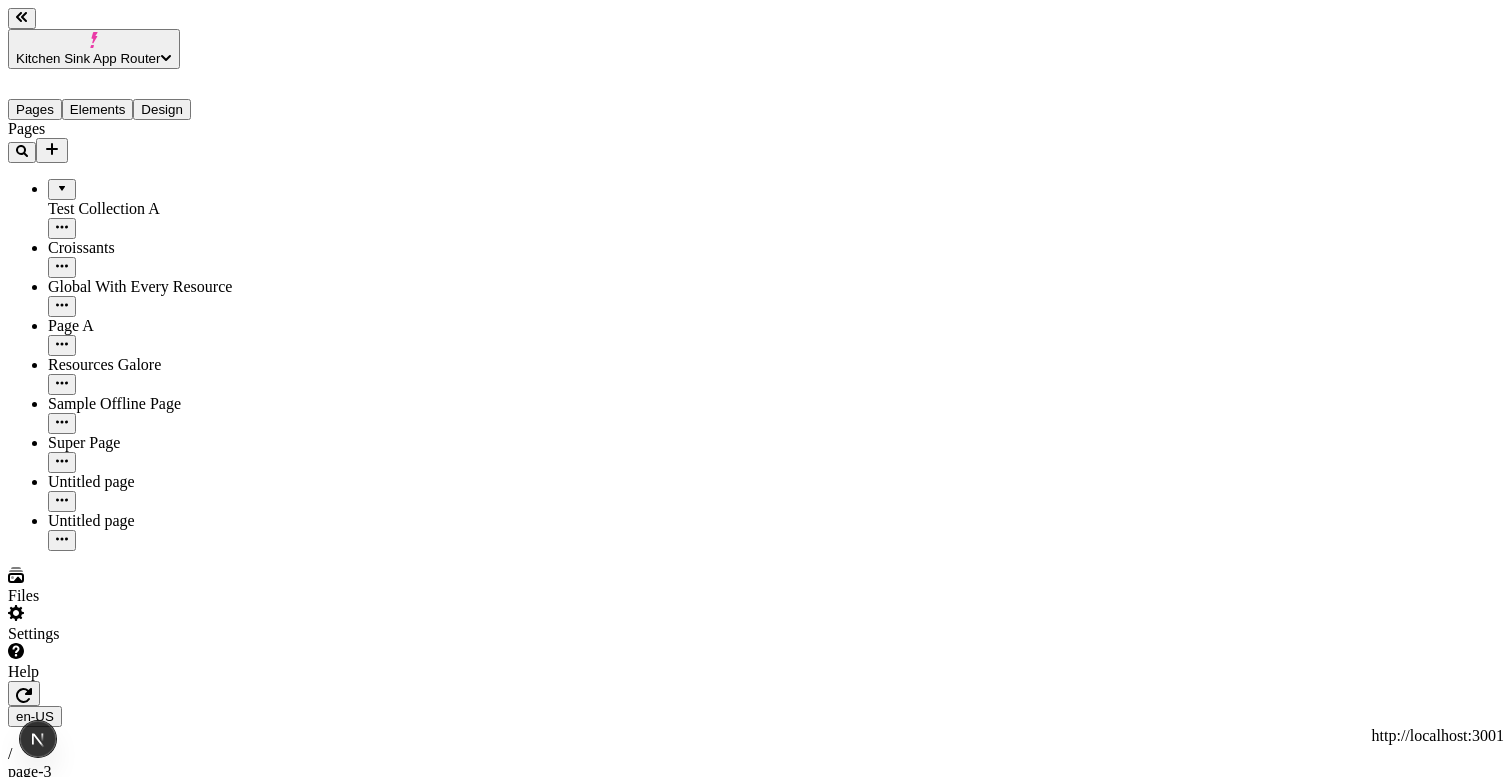 click 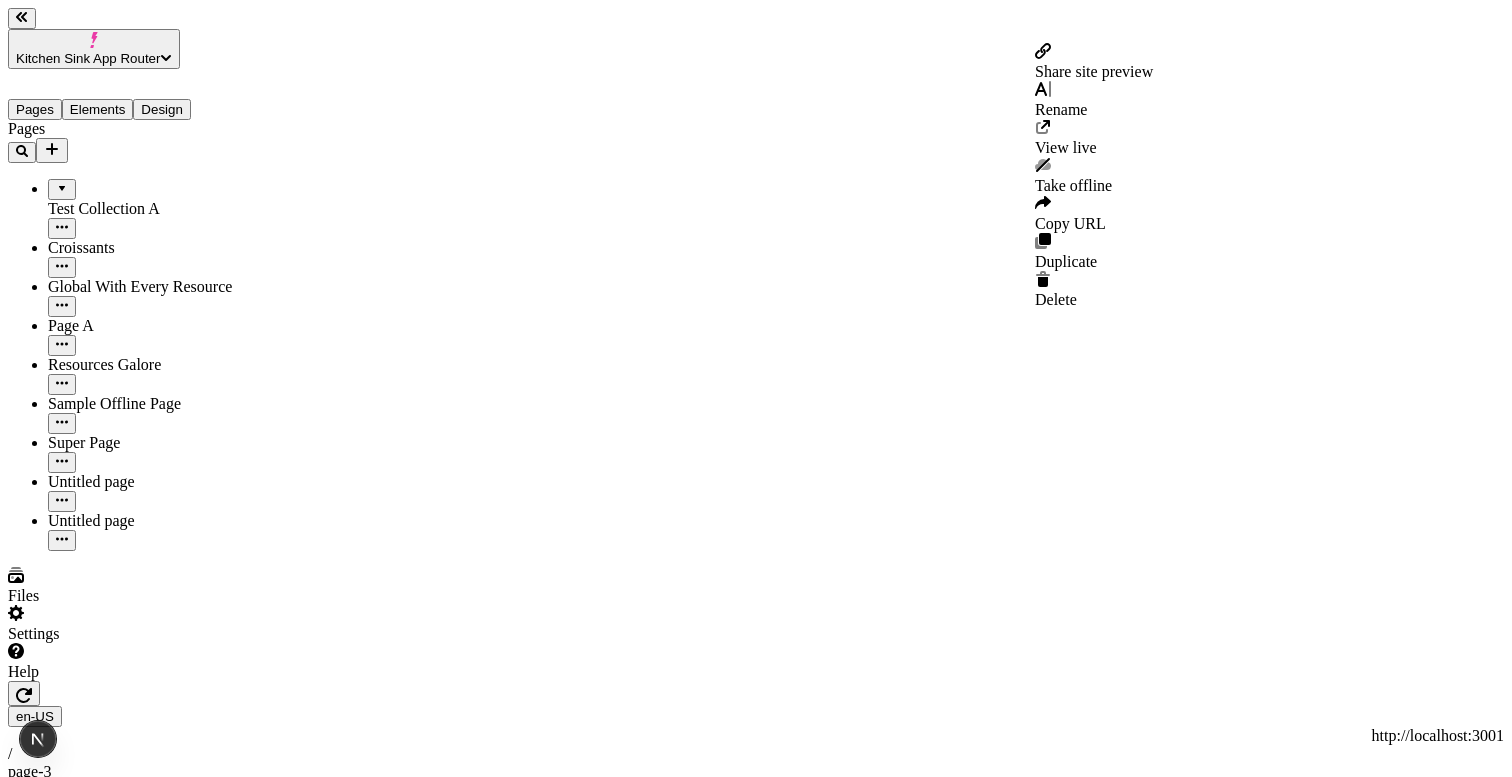 click on "Share site preview" at bounding box center [1094, 71] 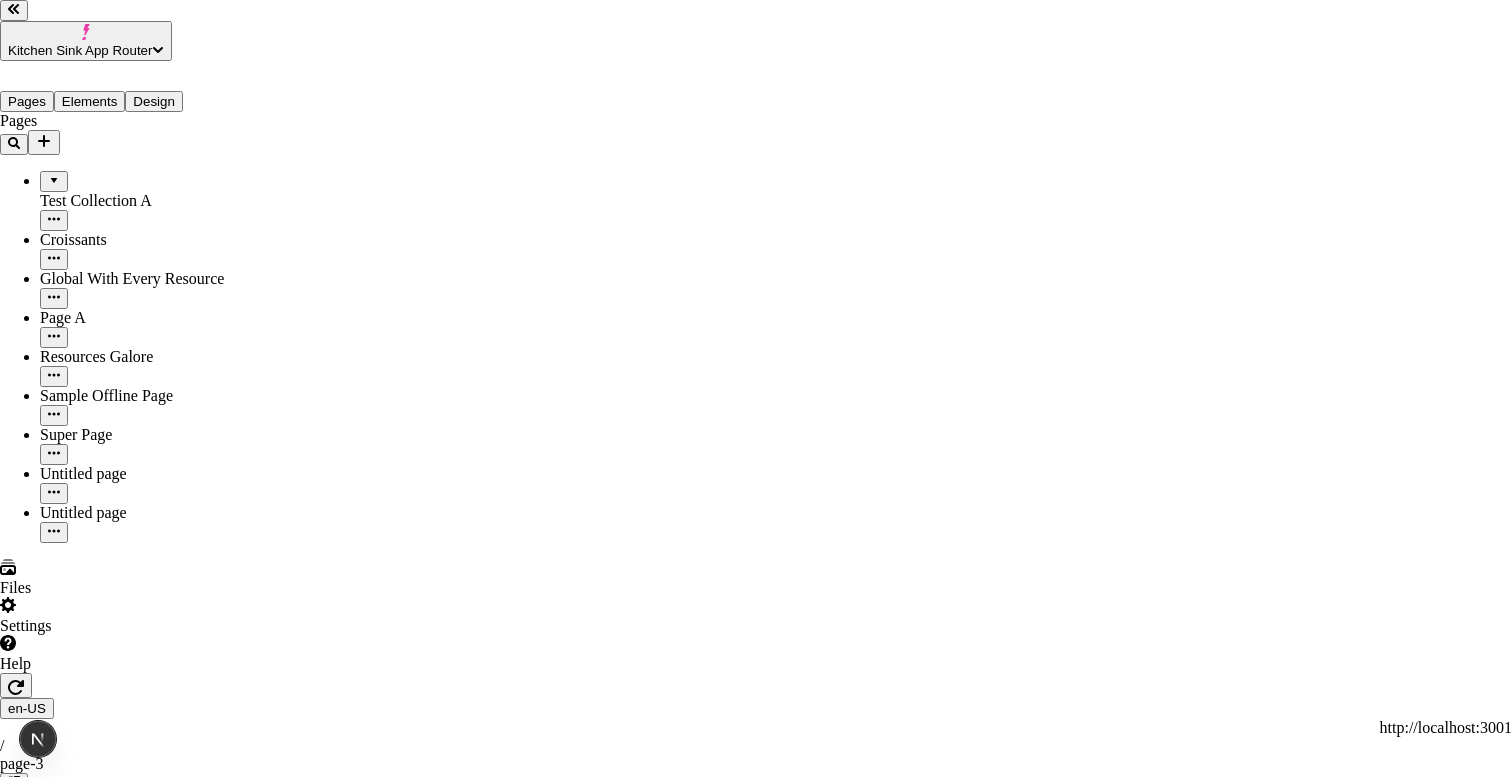 click on "Public preview If enabled, anyone with the link can view this preview" at bounding box center [756, 3638] 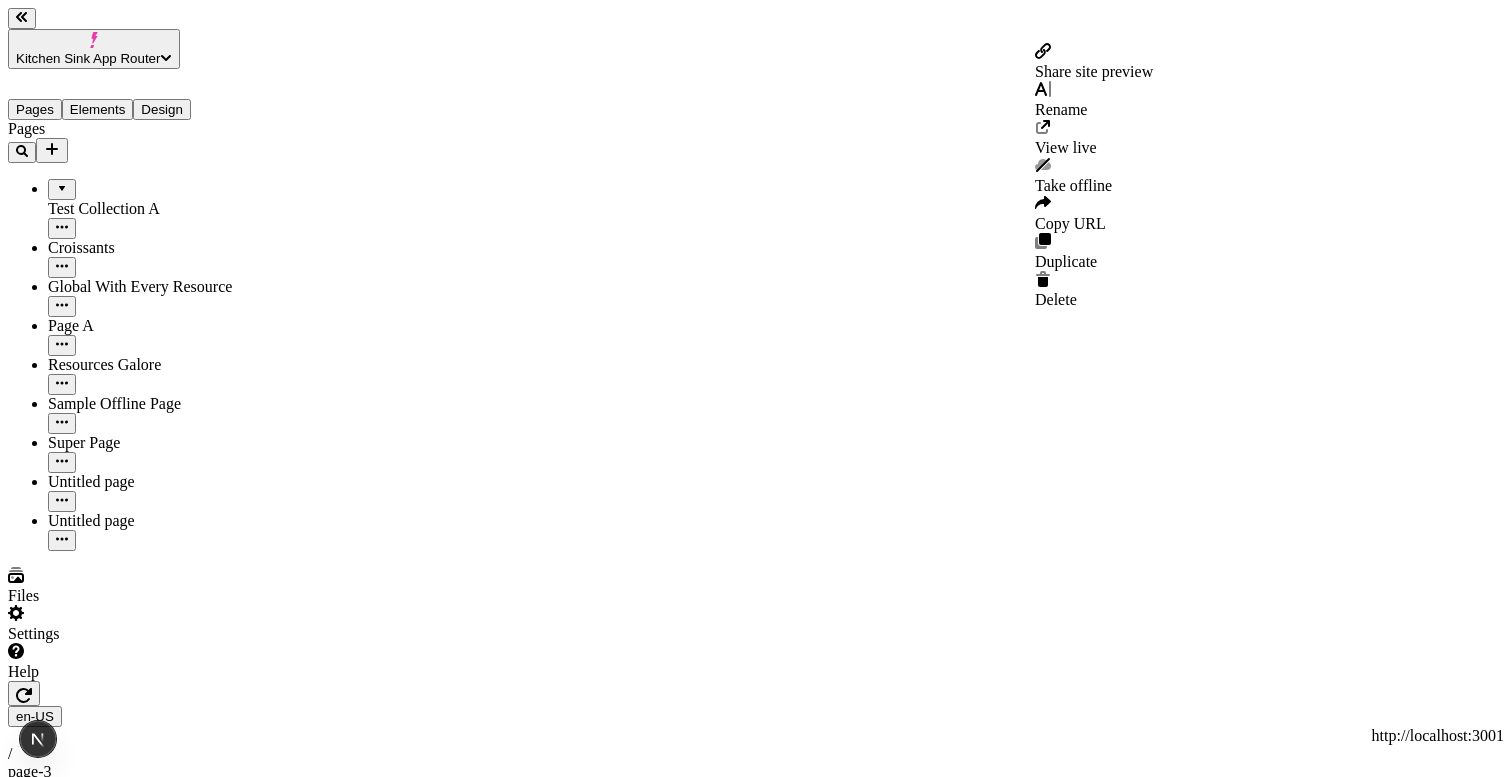 click at bounding box center (82, 854) 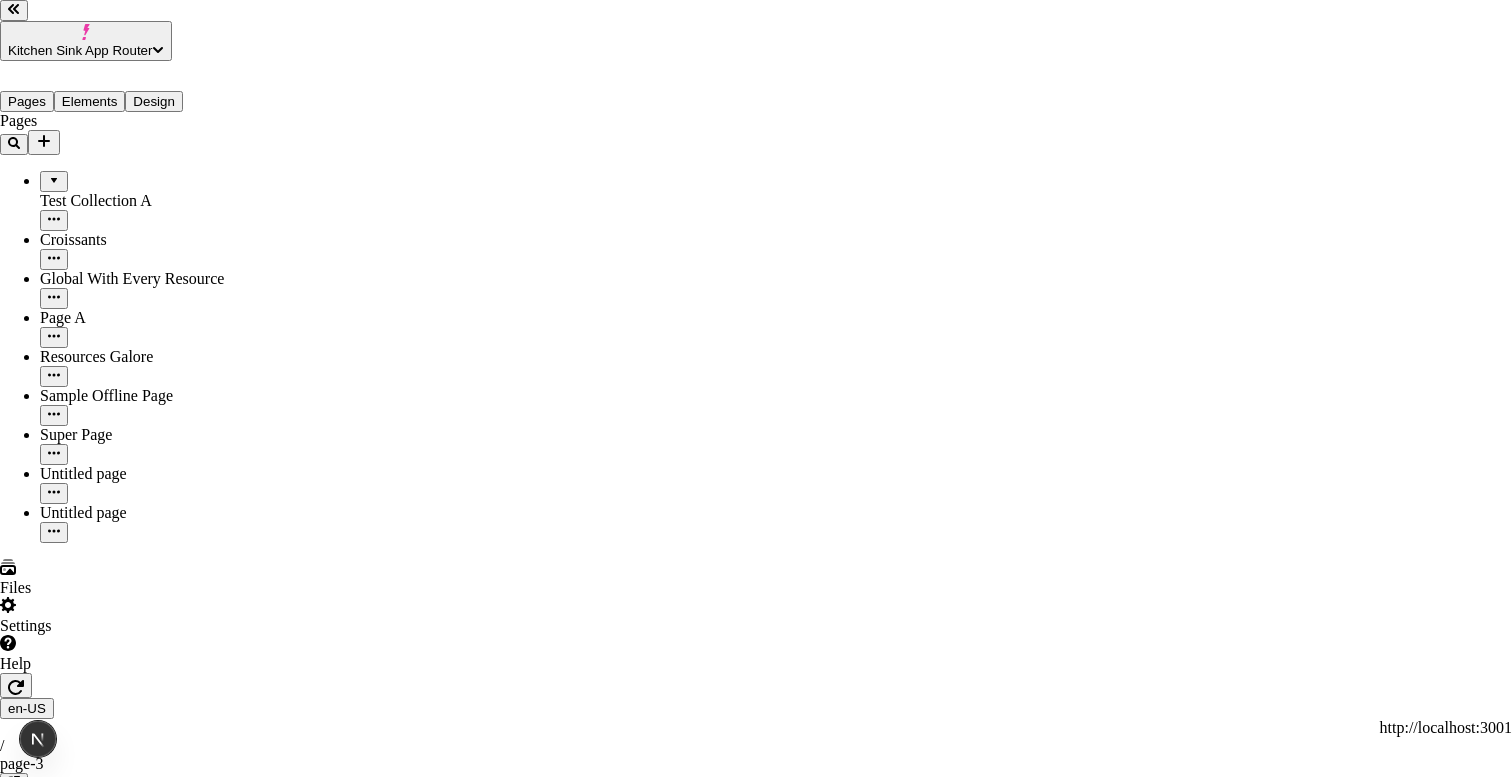 click at bounding box center (16, 3472) 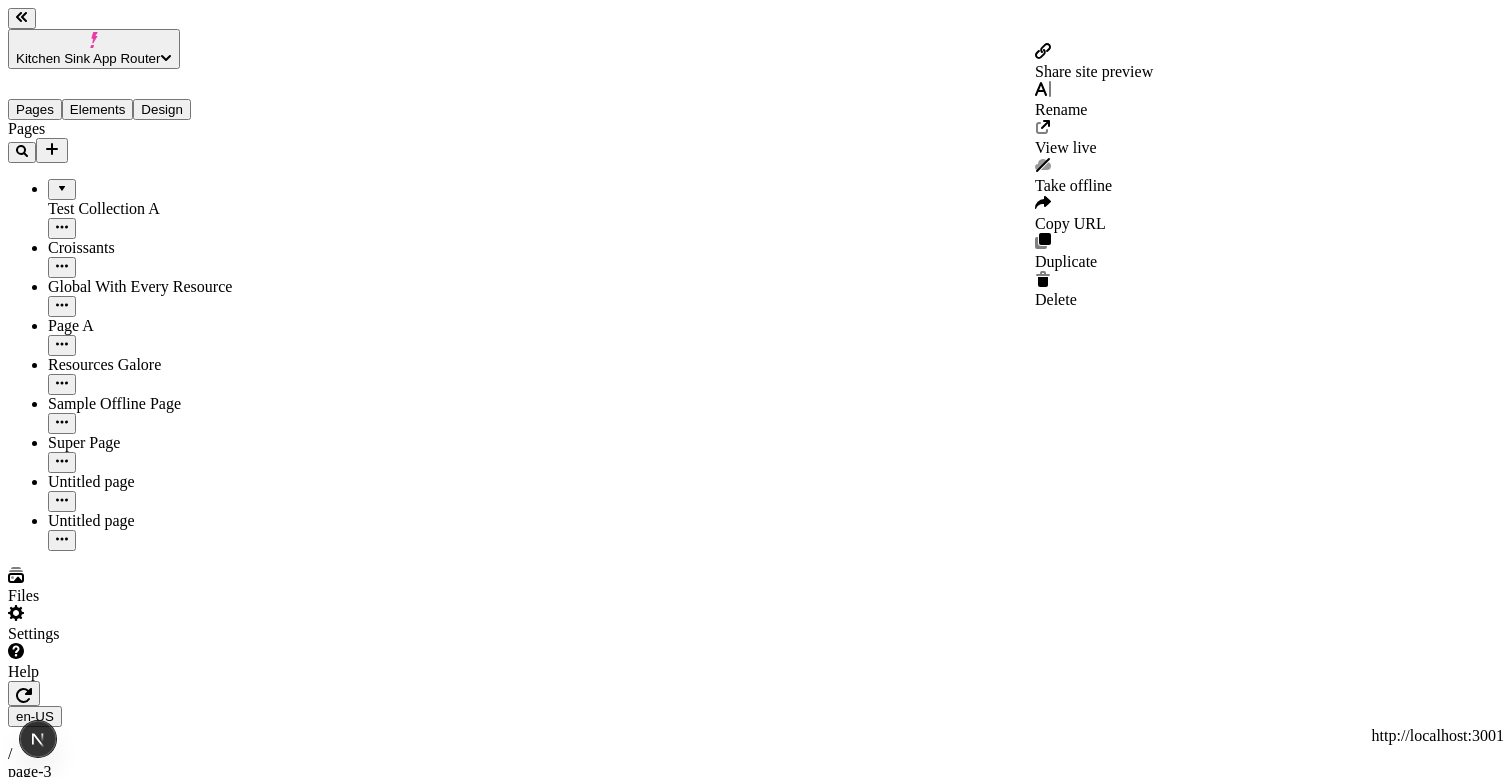 click 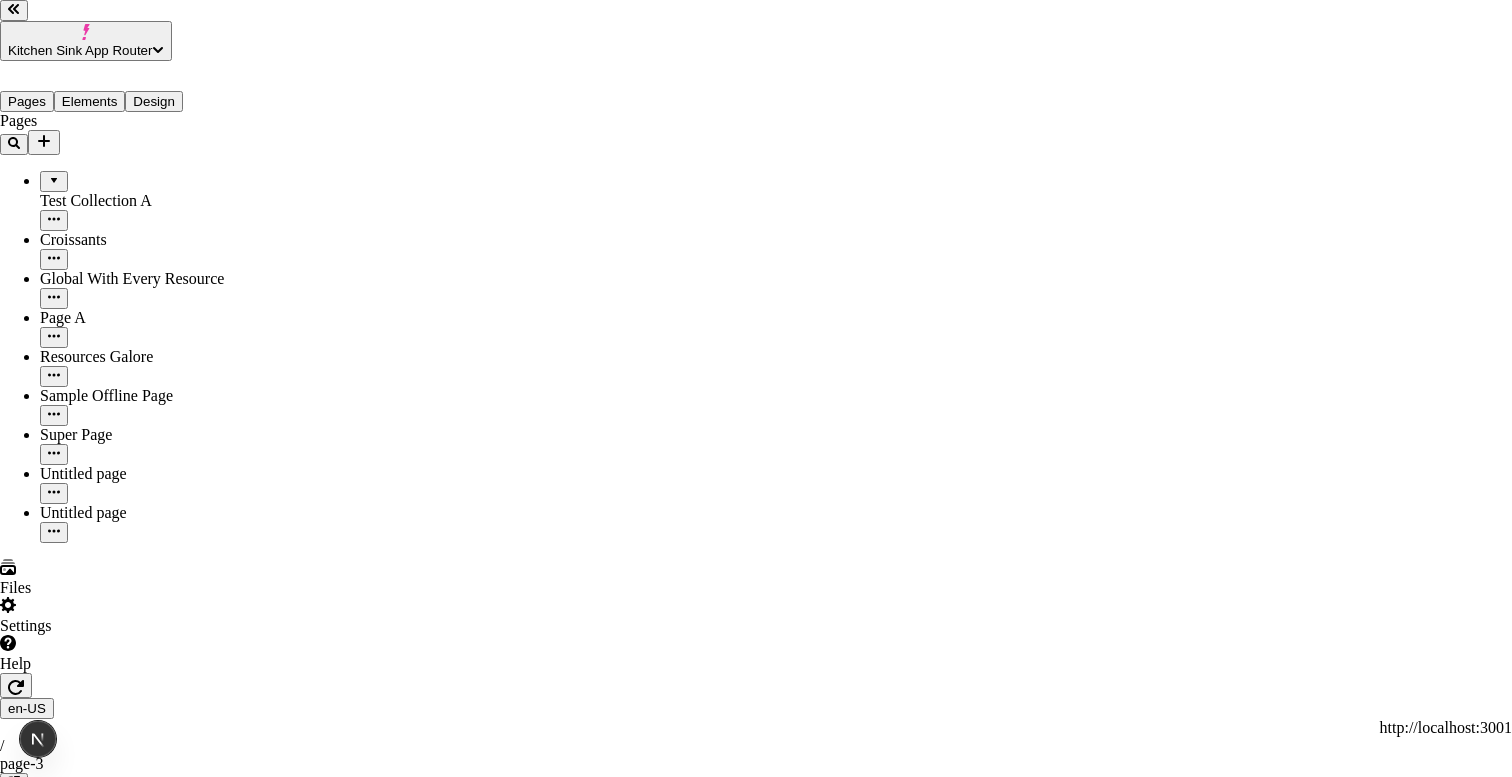 drag, startPoint x: 717, startPoint y: 399, endPoint x: 605, endPoint y: 386, distance: 112.75194 